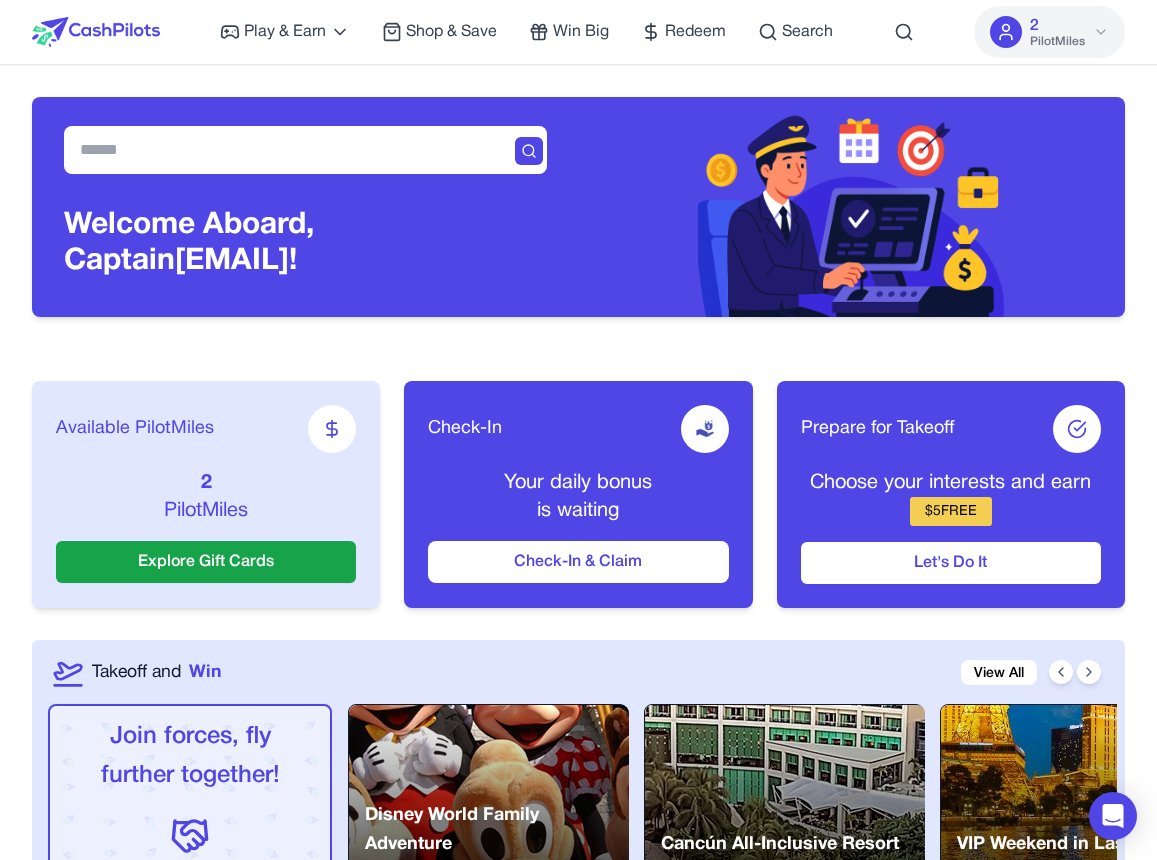 scroll, scrollTop: 368, scrollLeft: 0, axis: vertical 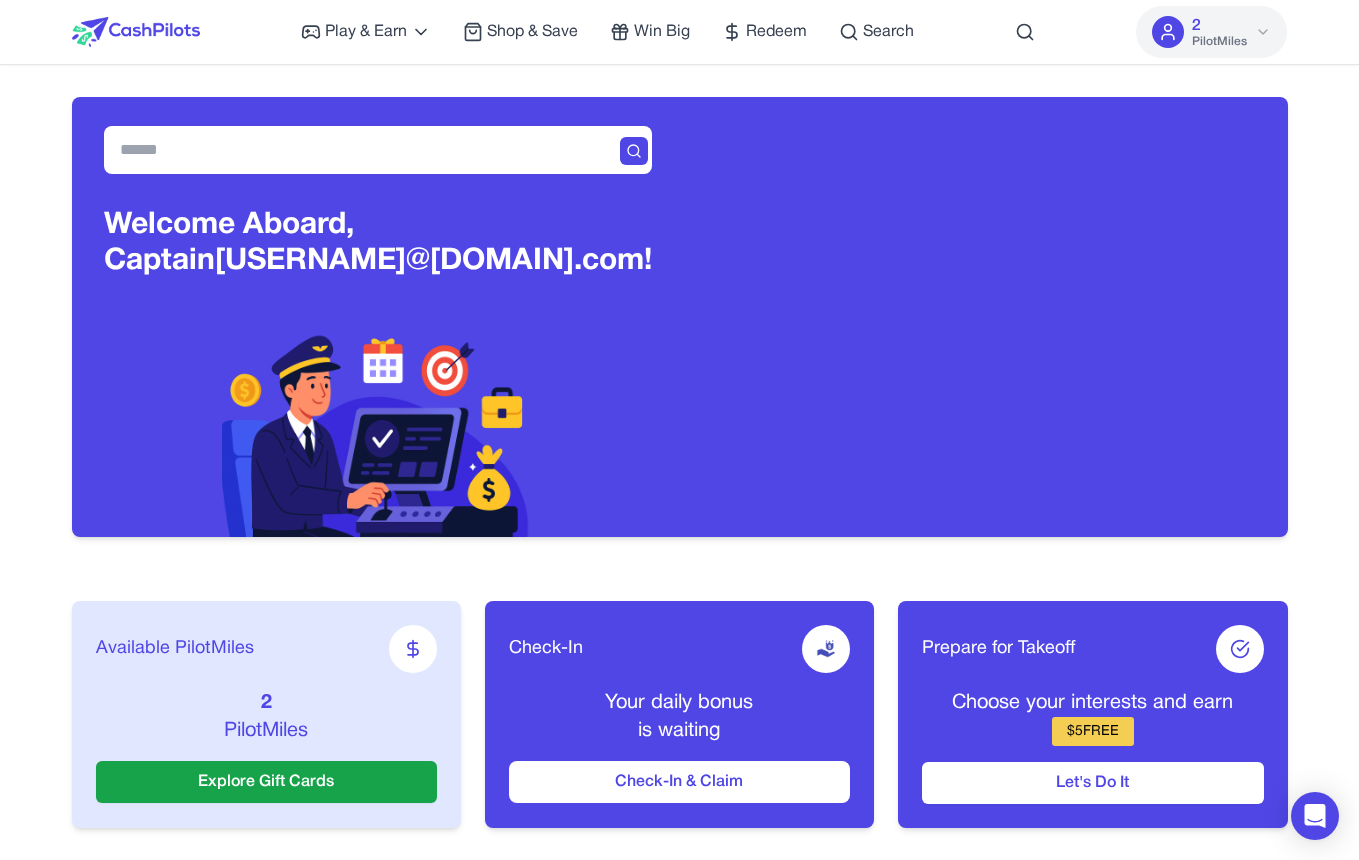 click on "2 PilotMiles" at bounding box center (1211, 32) 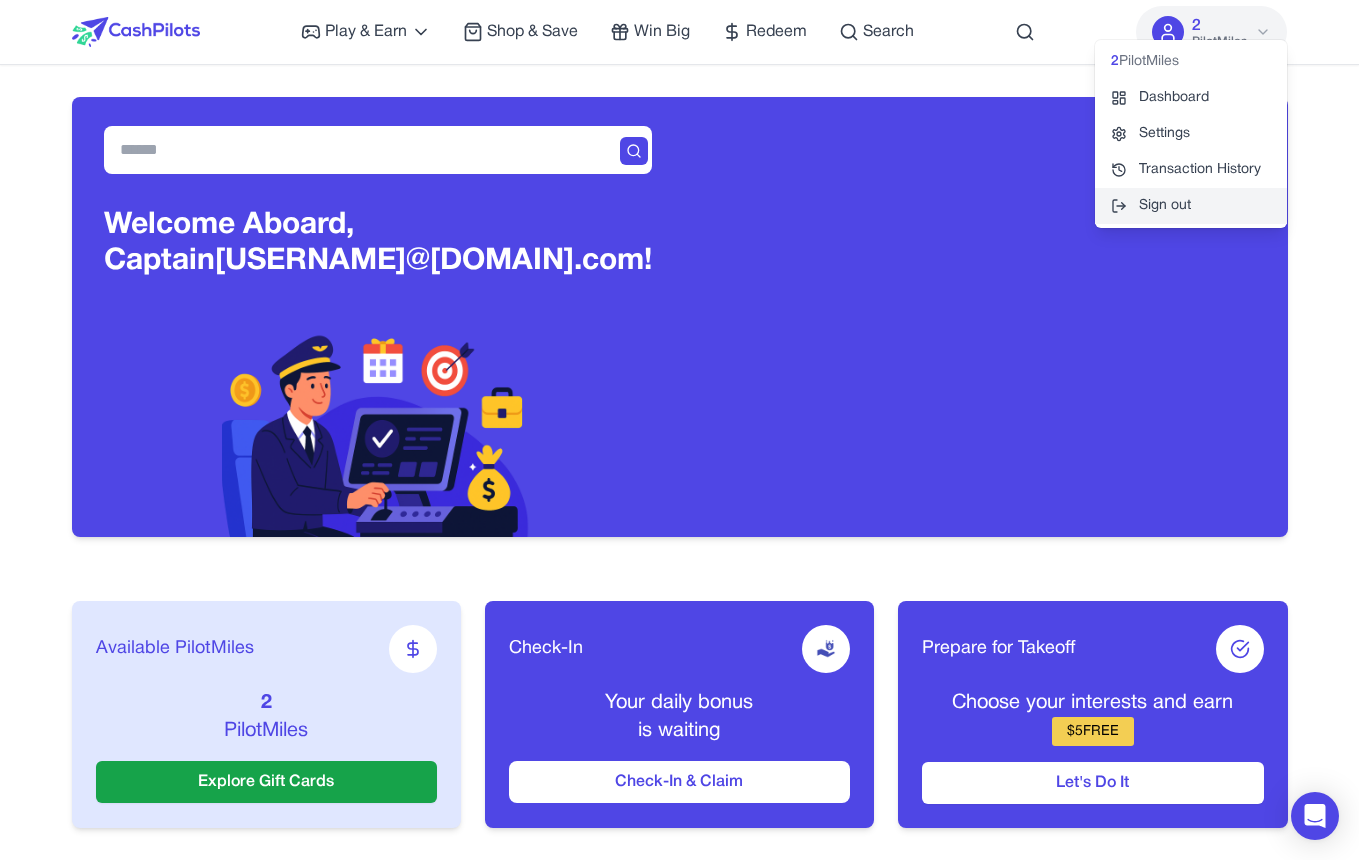 click on "Sign out" at bounding box center (1191, 206) 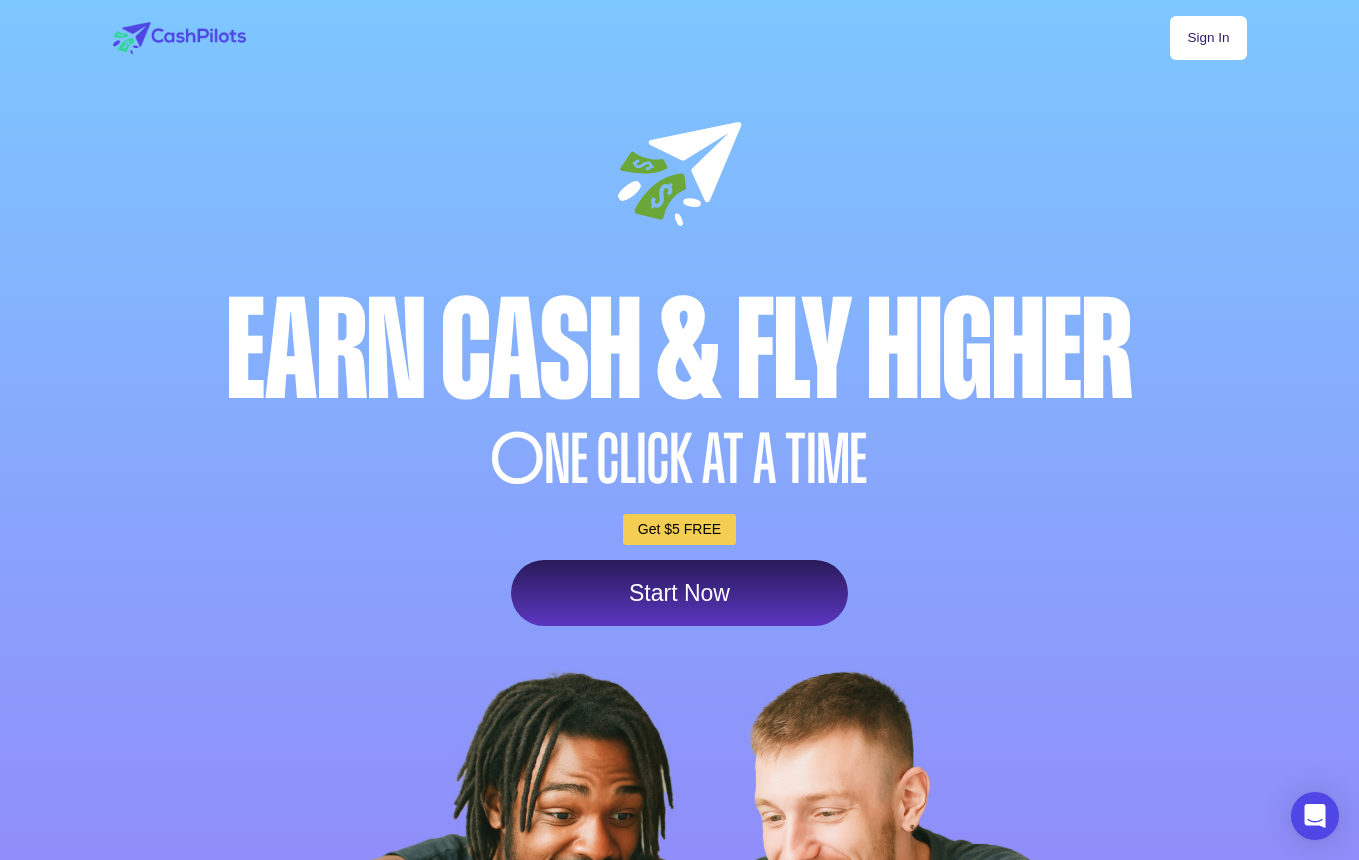 click on "Sign In" at bounding box center [1208, 38] 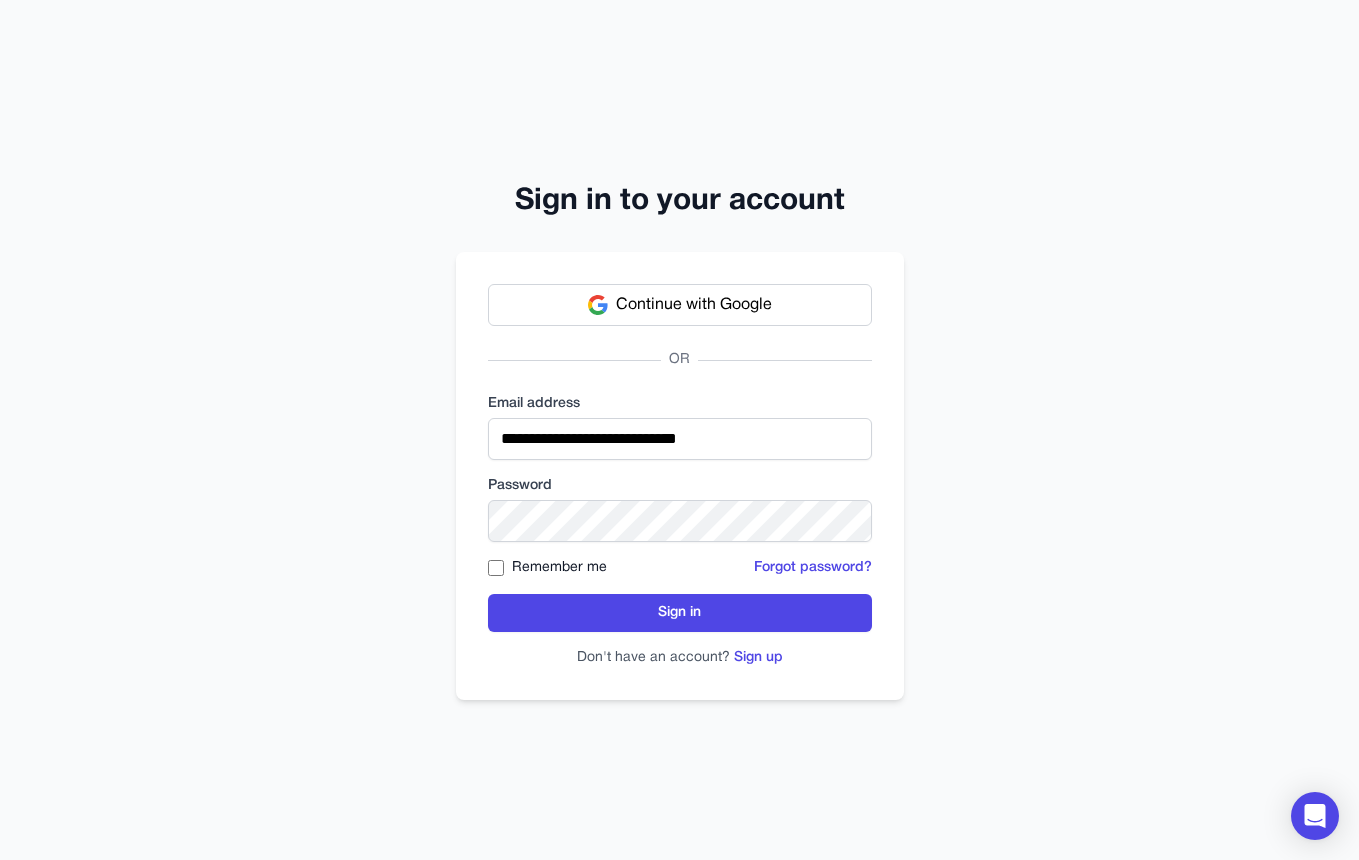 scroll, scrollTop: 0, scrollLeft: 0, axis: both 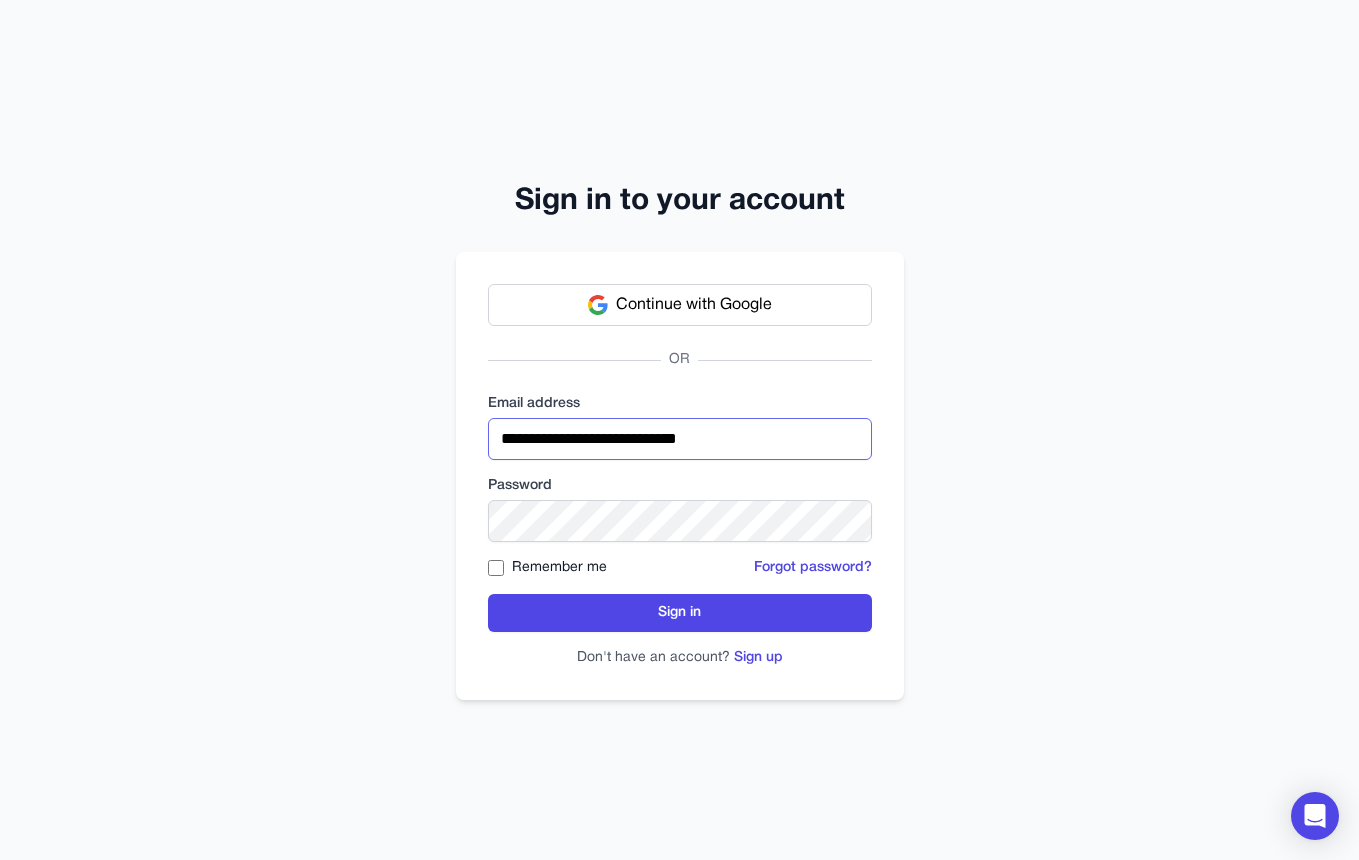 click on "**********" at bounding box center (680, 439) 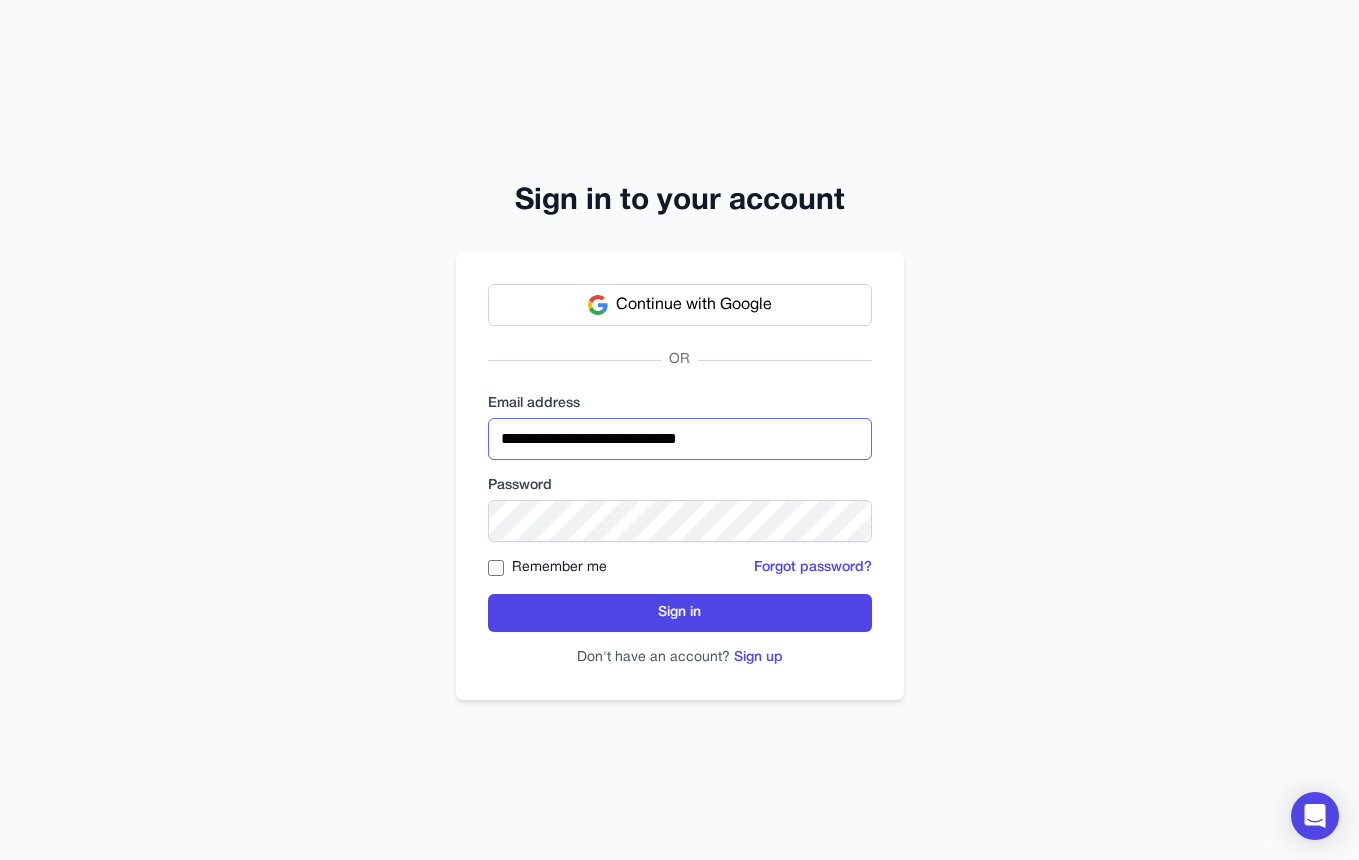 type on "**********" 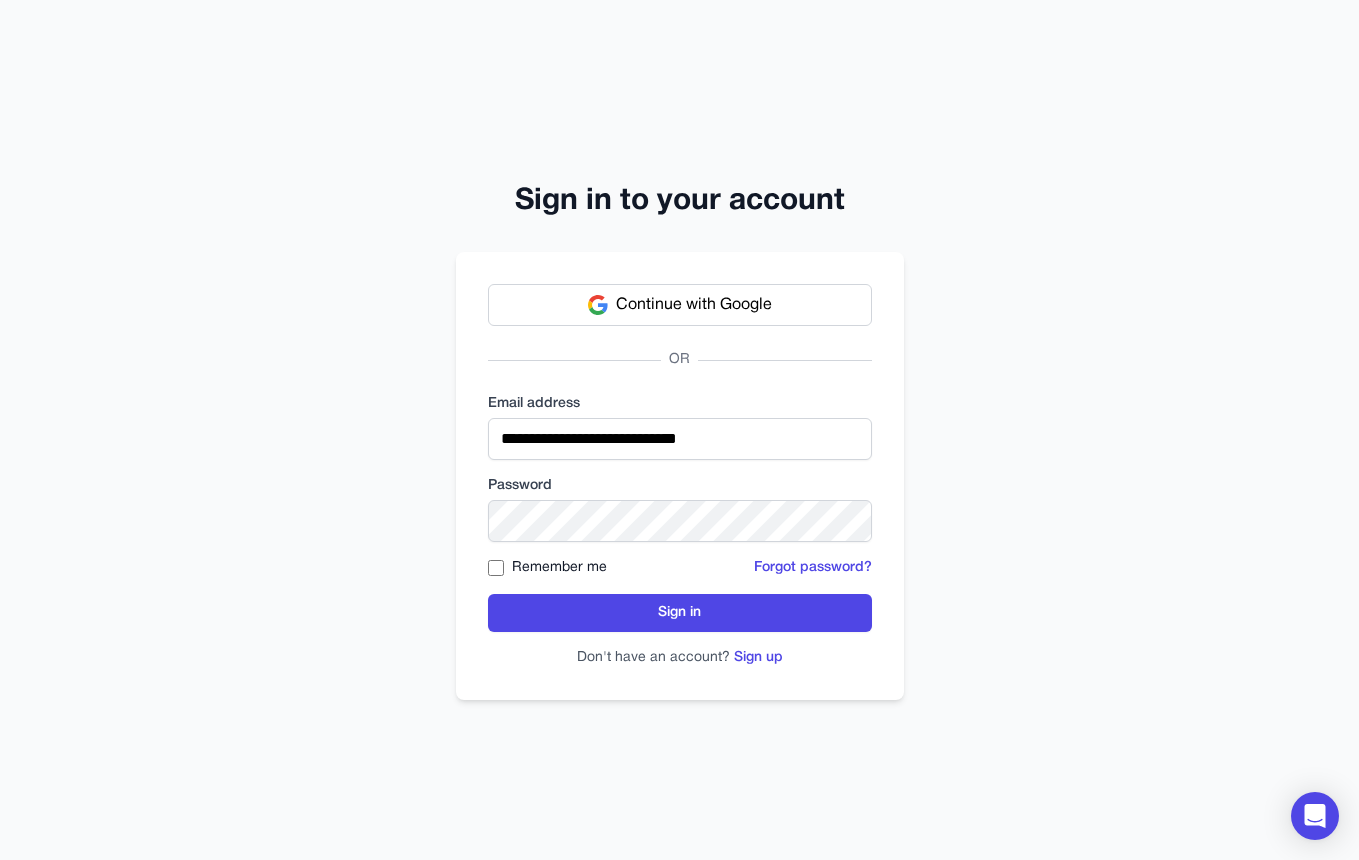click on "**********" at bounding box center [680, 476] 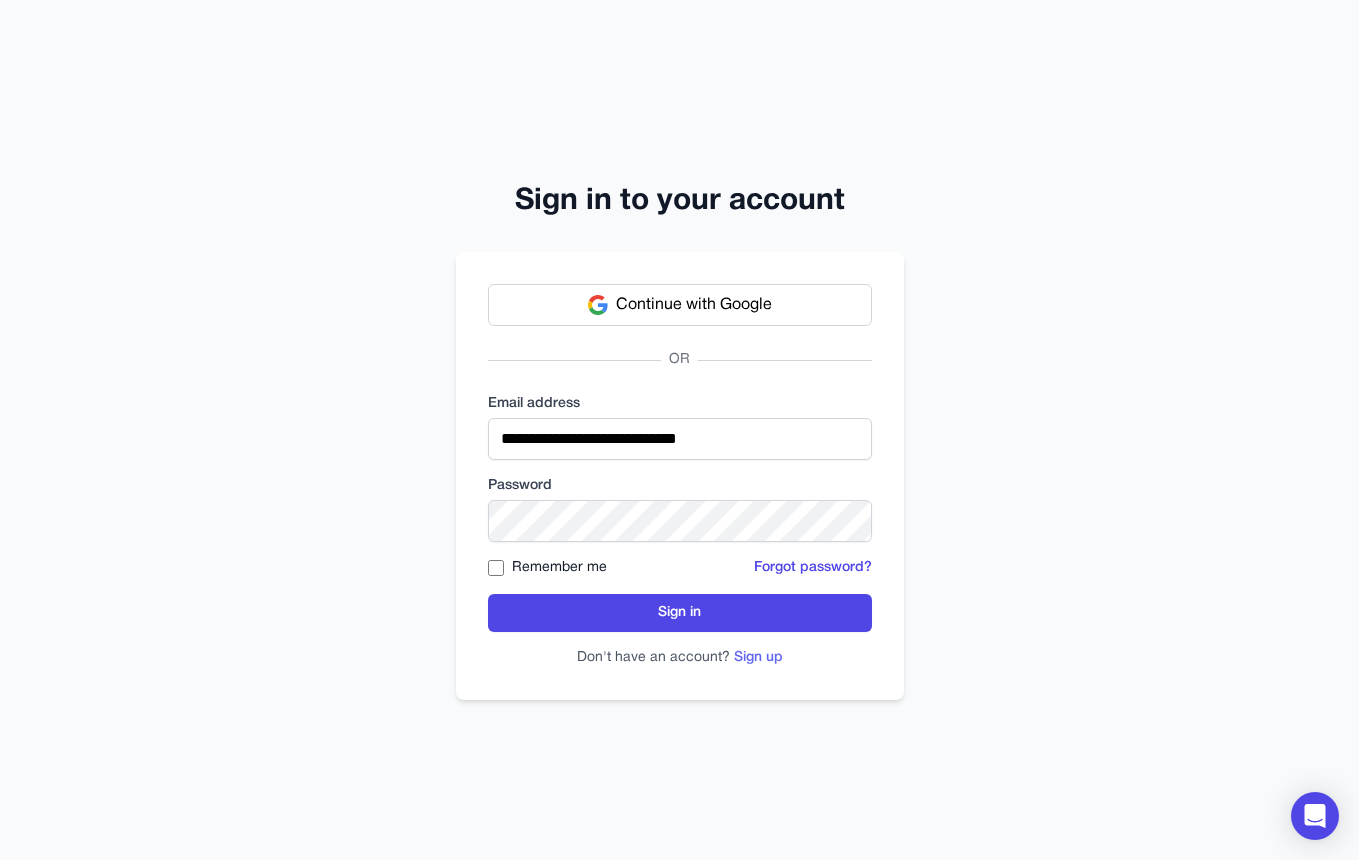 click on "Sign up" at bounding box center [758, 658] 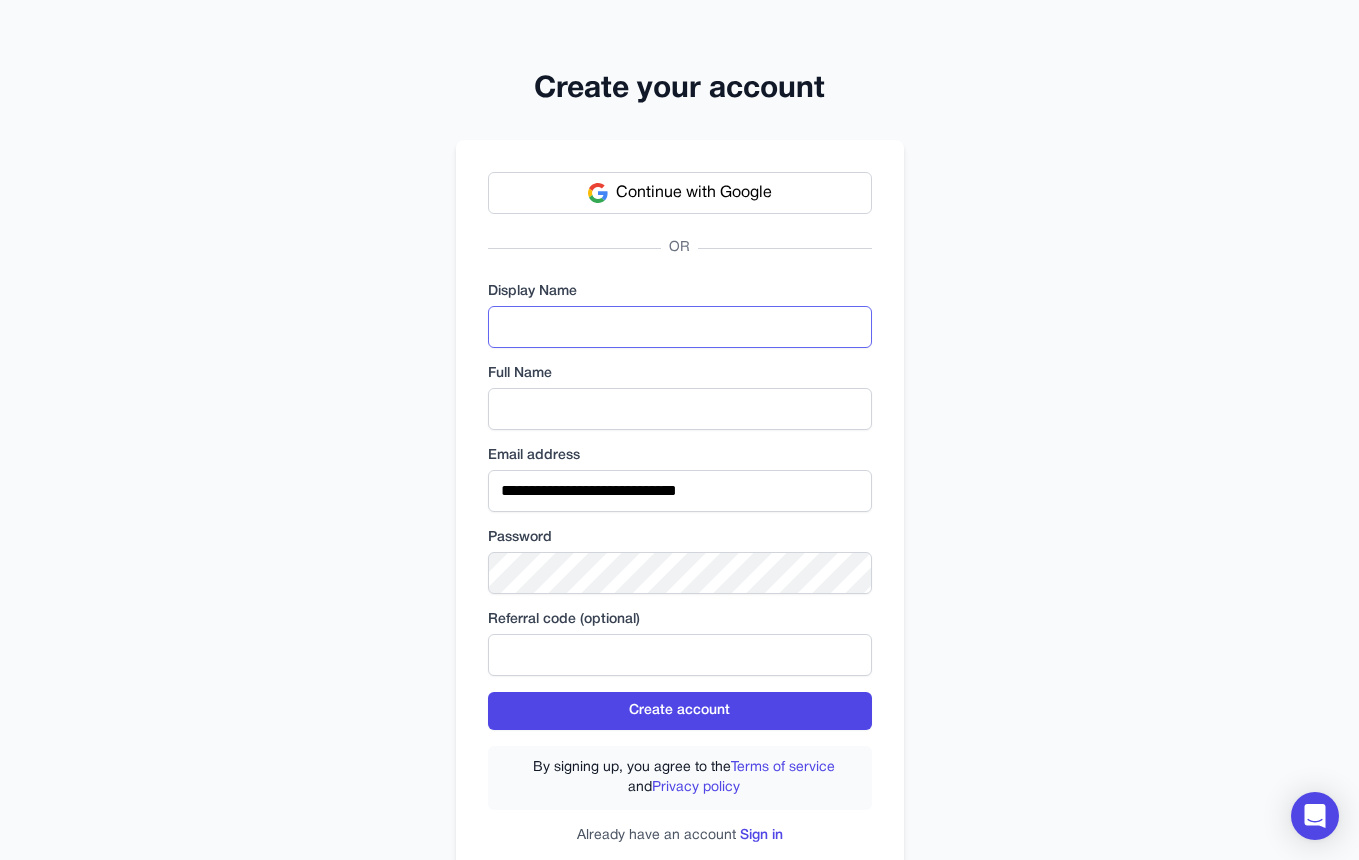 click at bounding box center (680, 327) 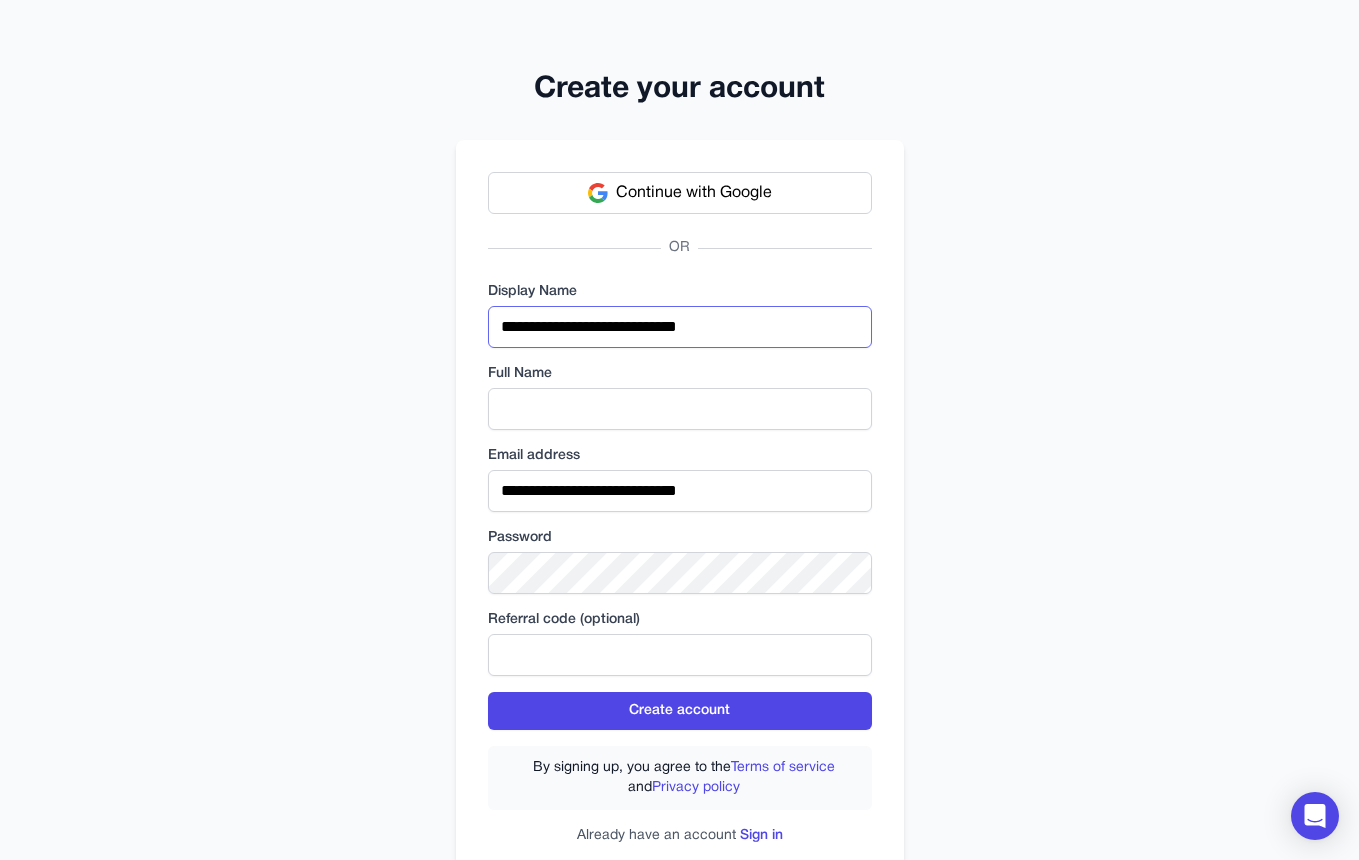 type on "**********" 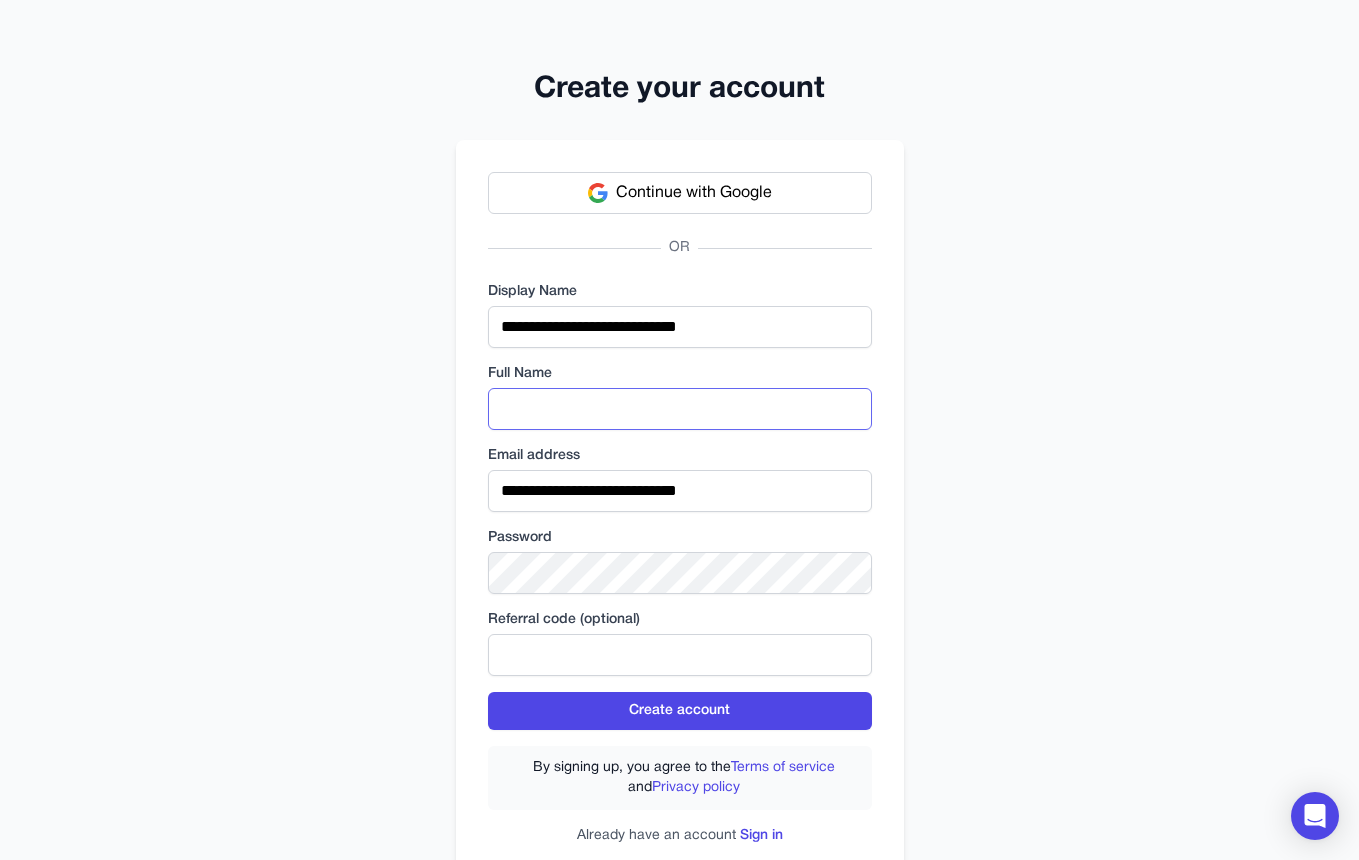 paste on "**********" 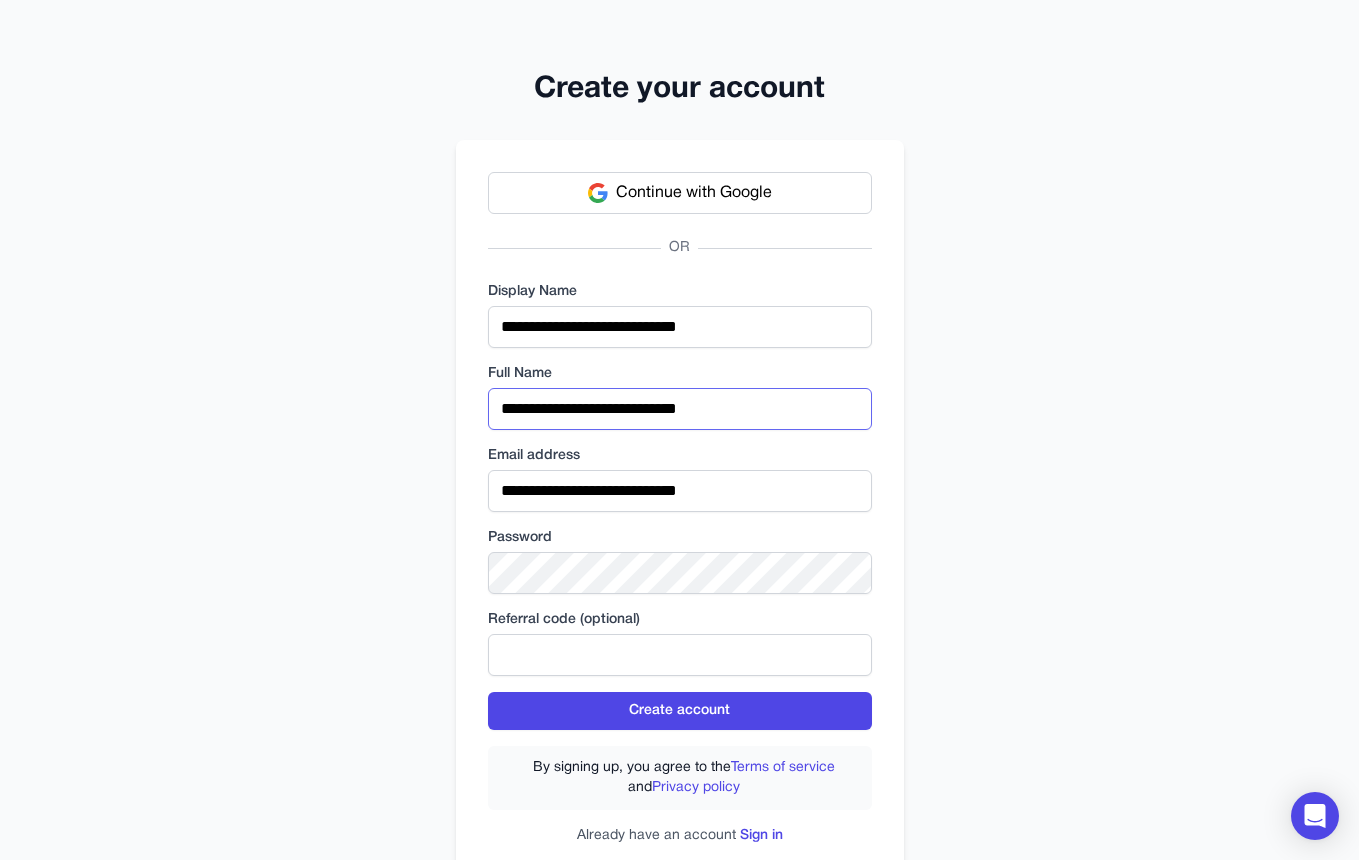 type on "**********" 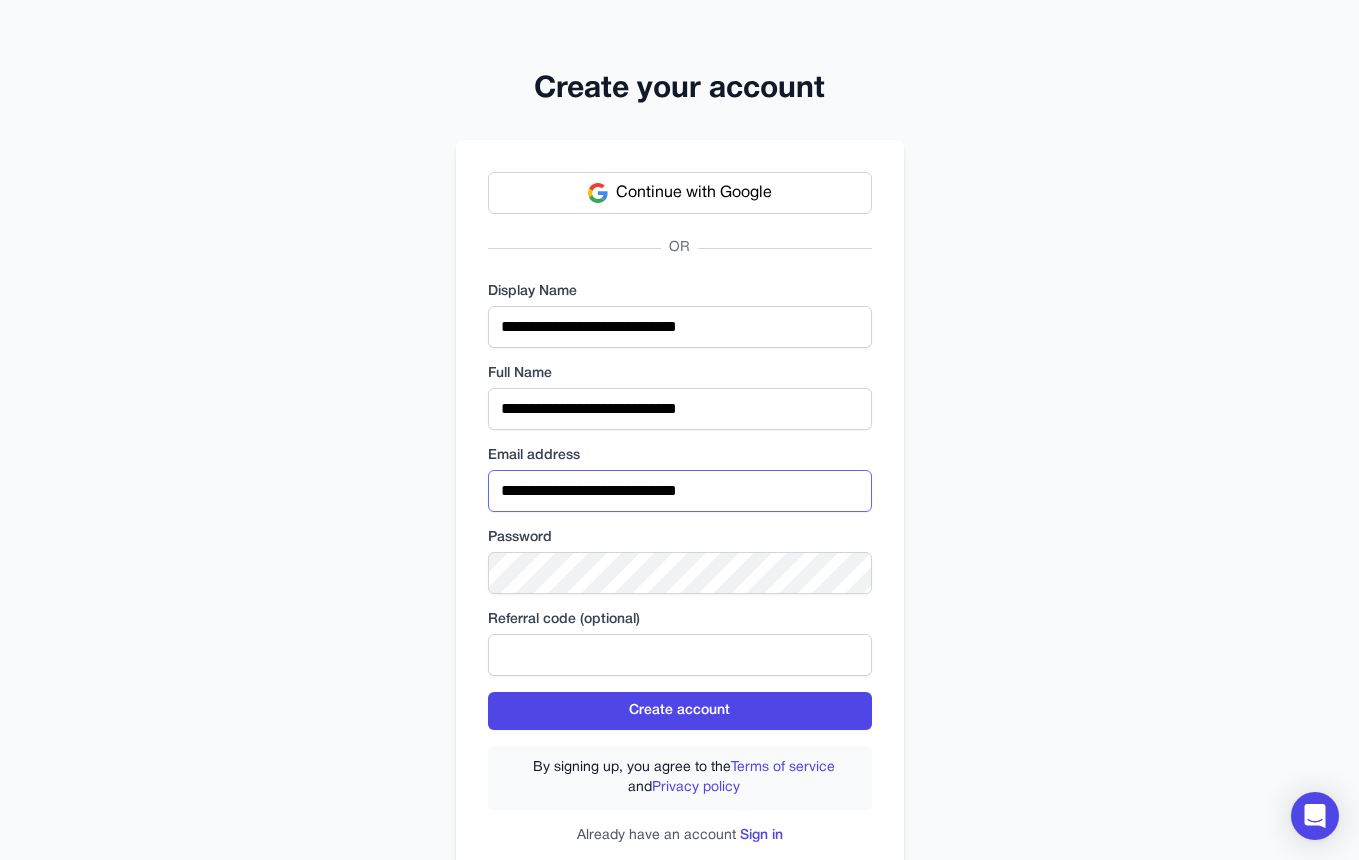 paste 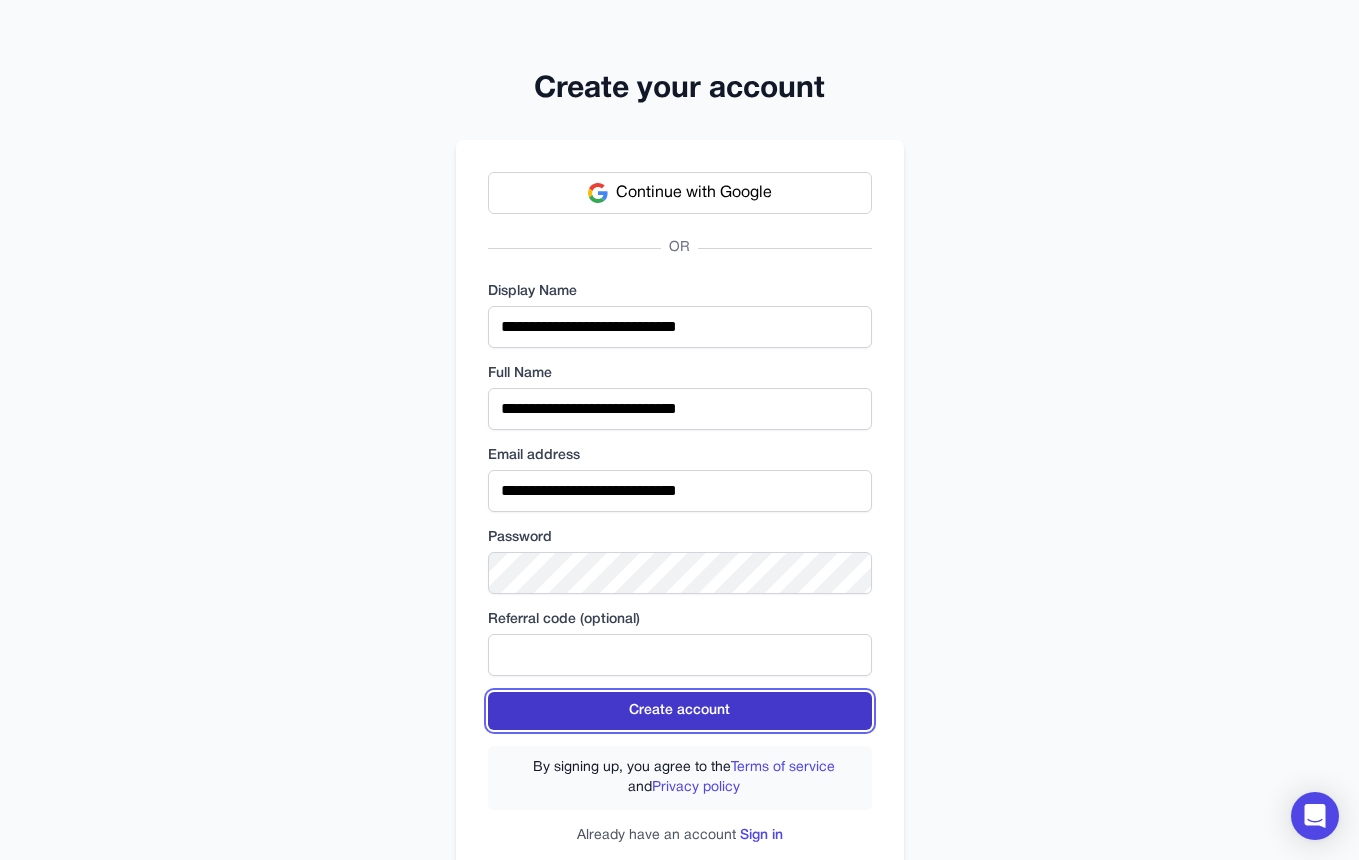 click on "Create account" at bounding box center [680, 711] 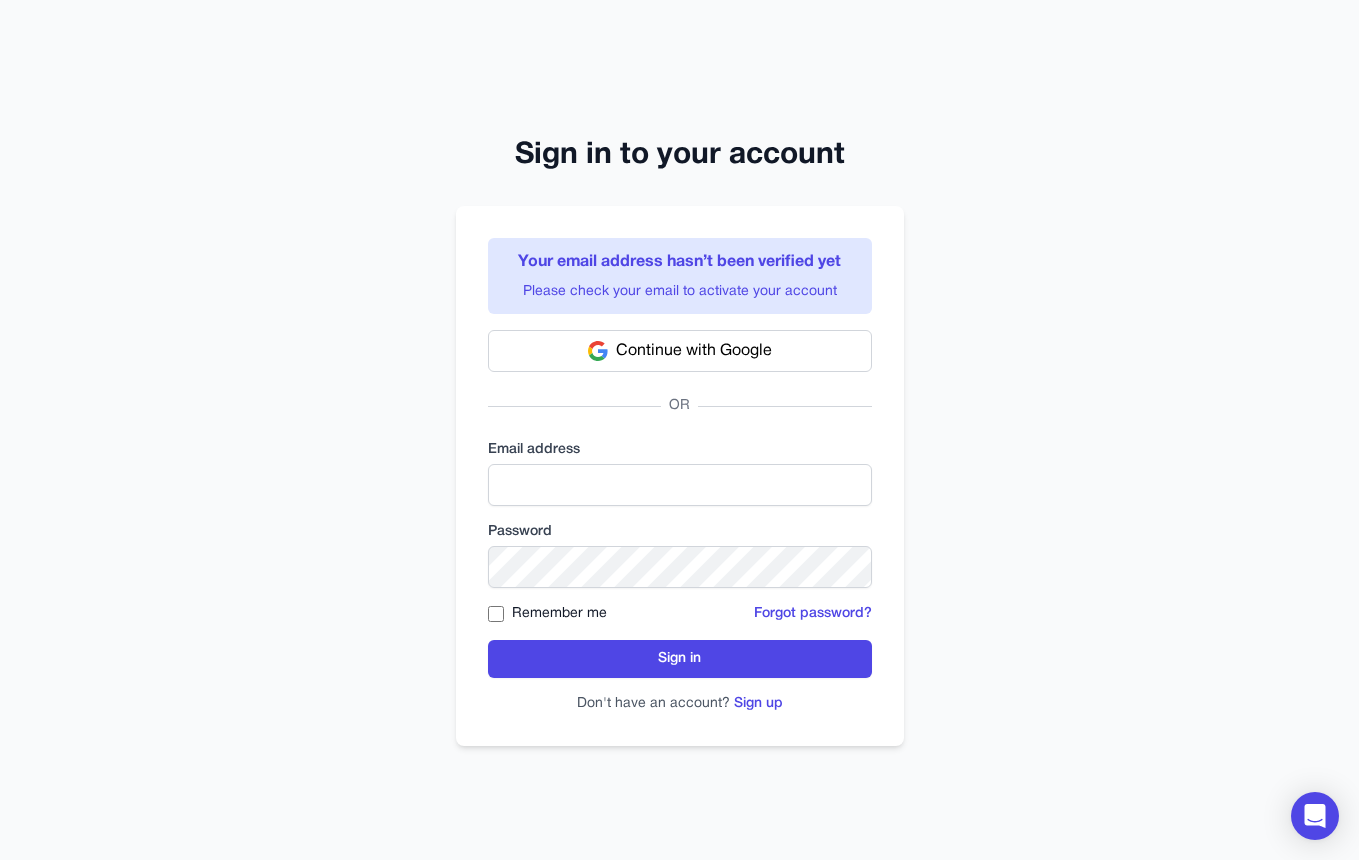 click on "Email address" at bounding box center (680, 450) 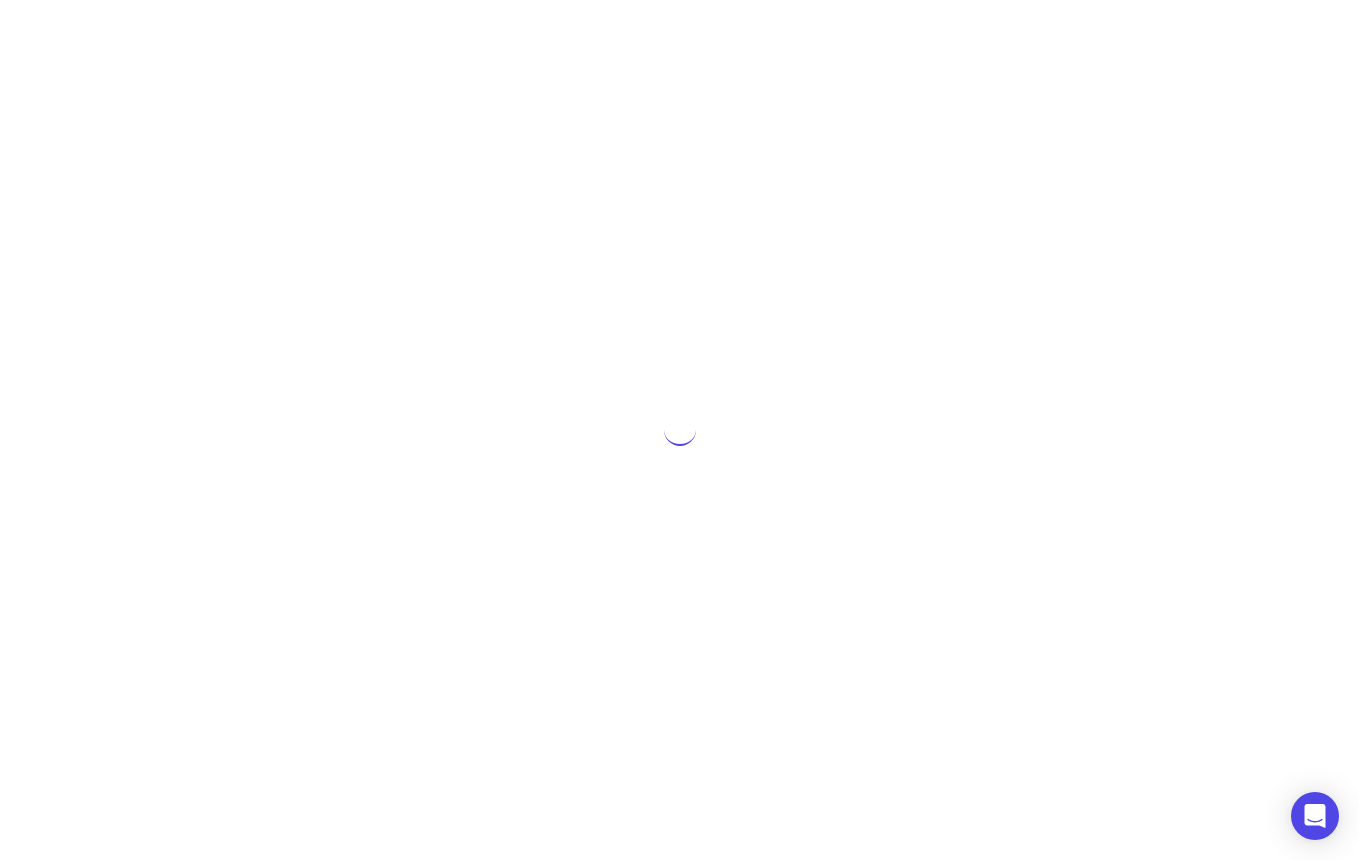scroll, scrollTop: 0, scrollLeft: 0, axis: both 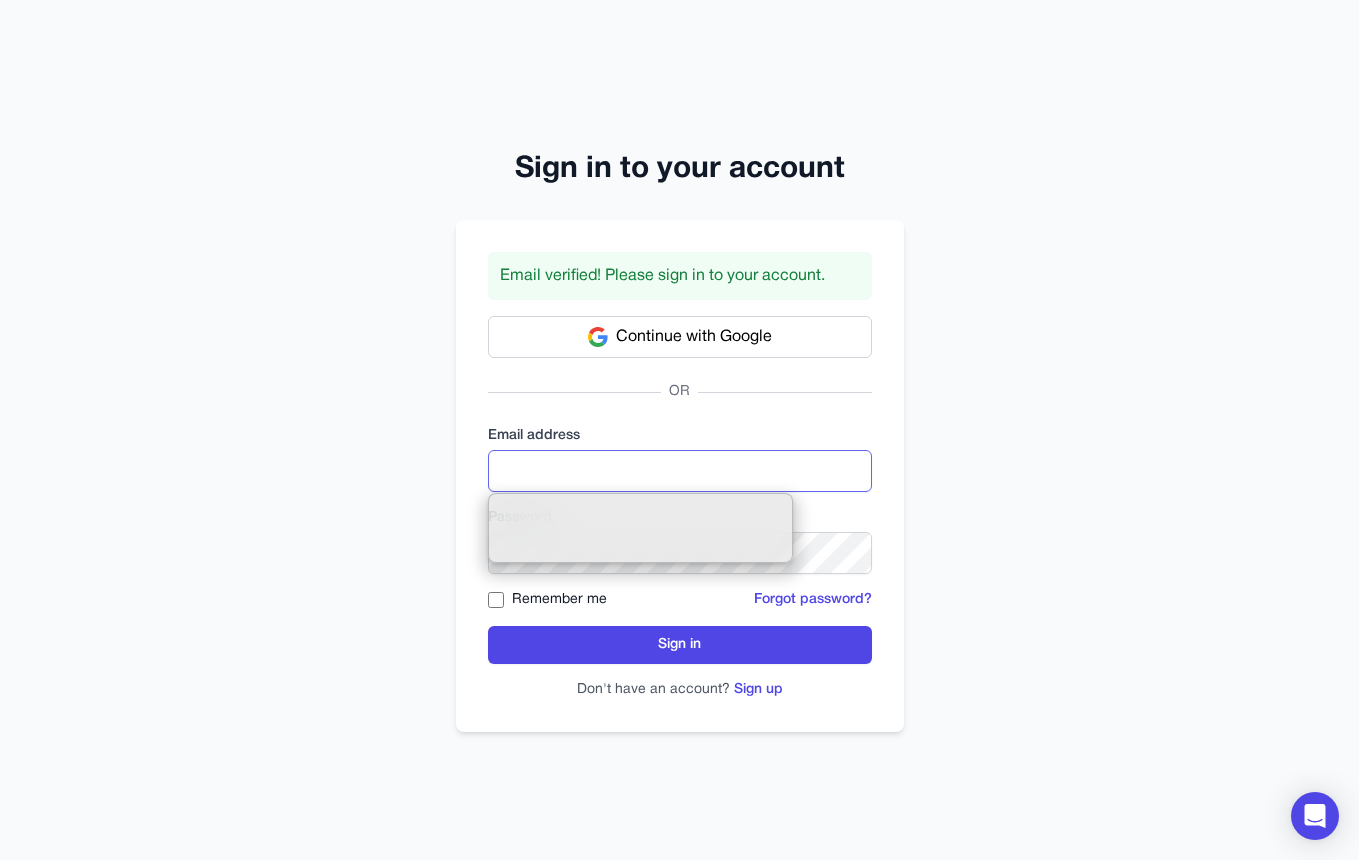click at bounding box center (680, 471) 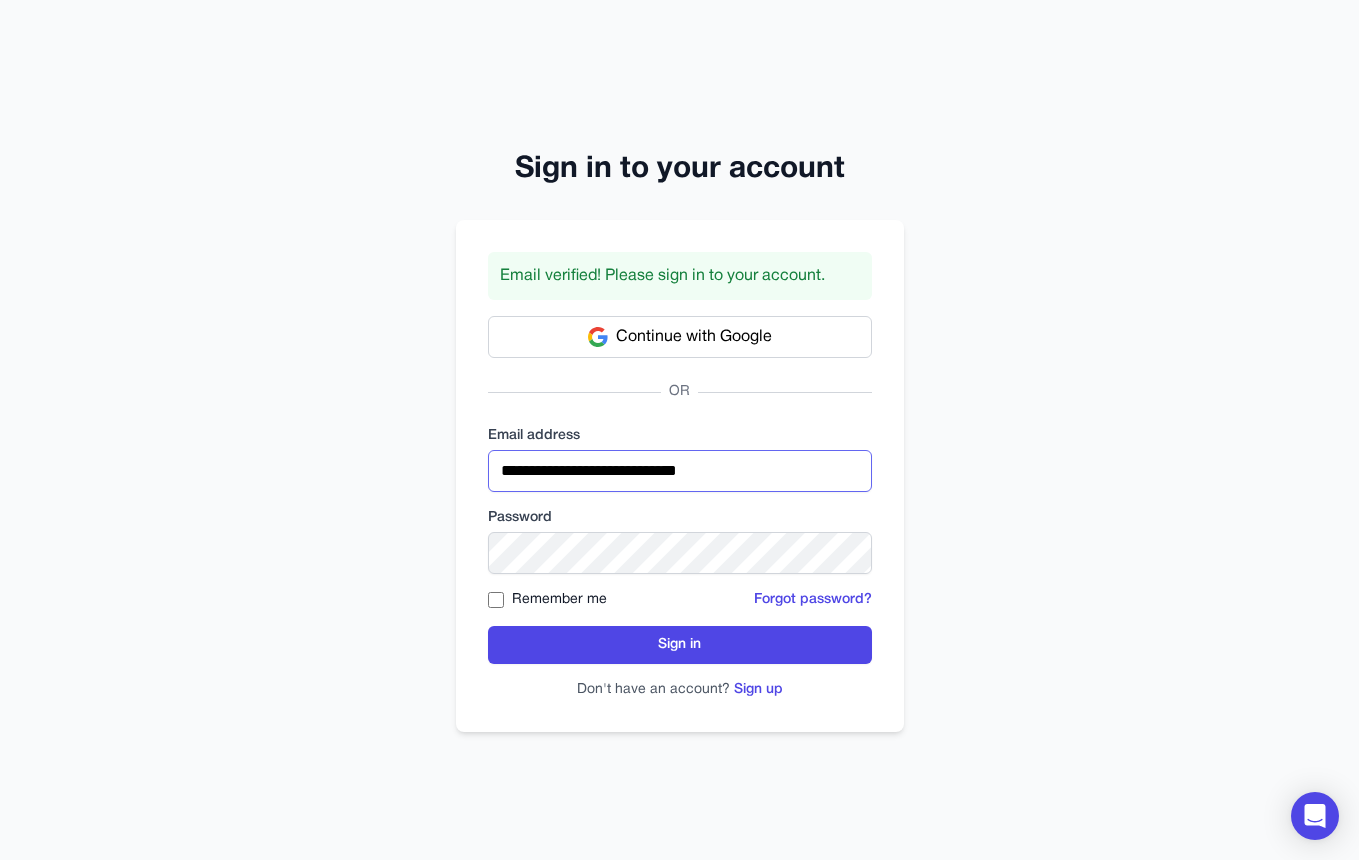 type on "**********" 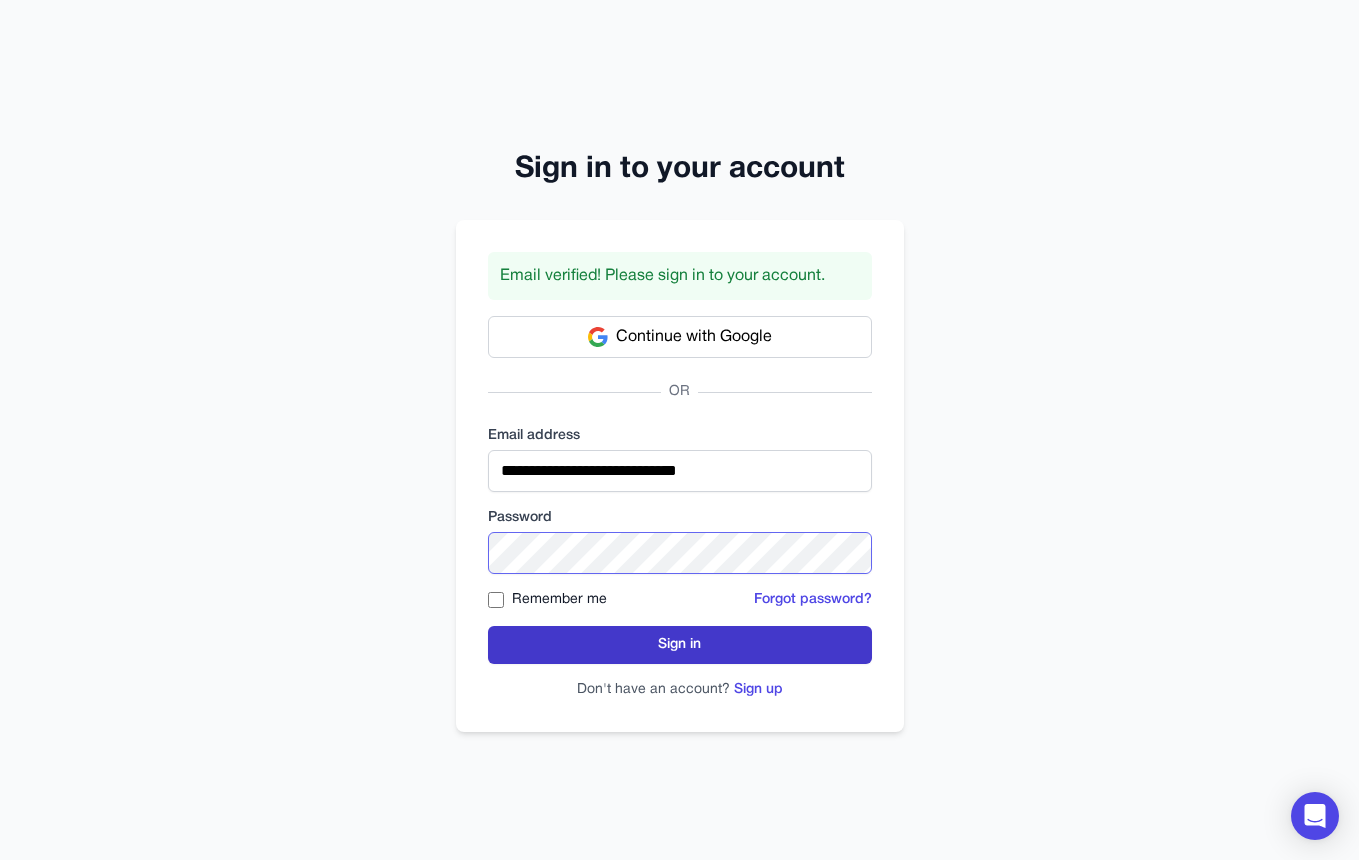 scroll, scrollTop: 0, scrollLeft: 0, axis: both 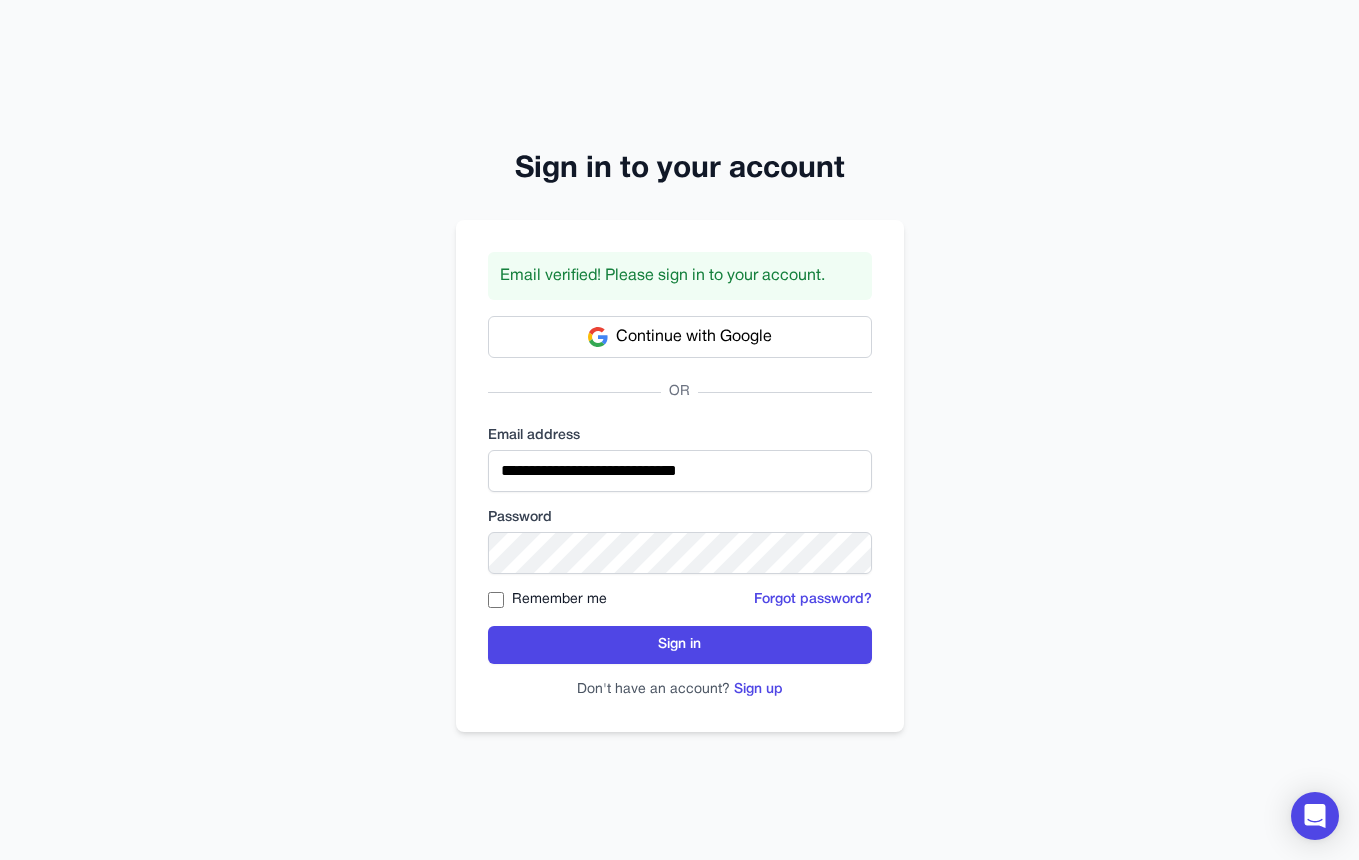 click on "**********" at bounding box center [680, 563] 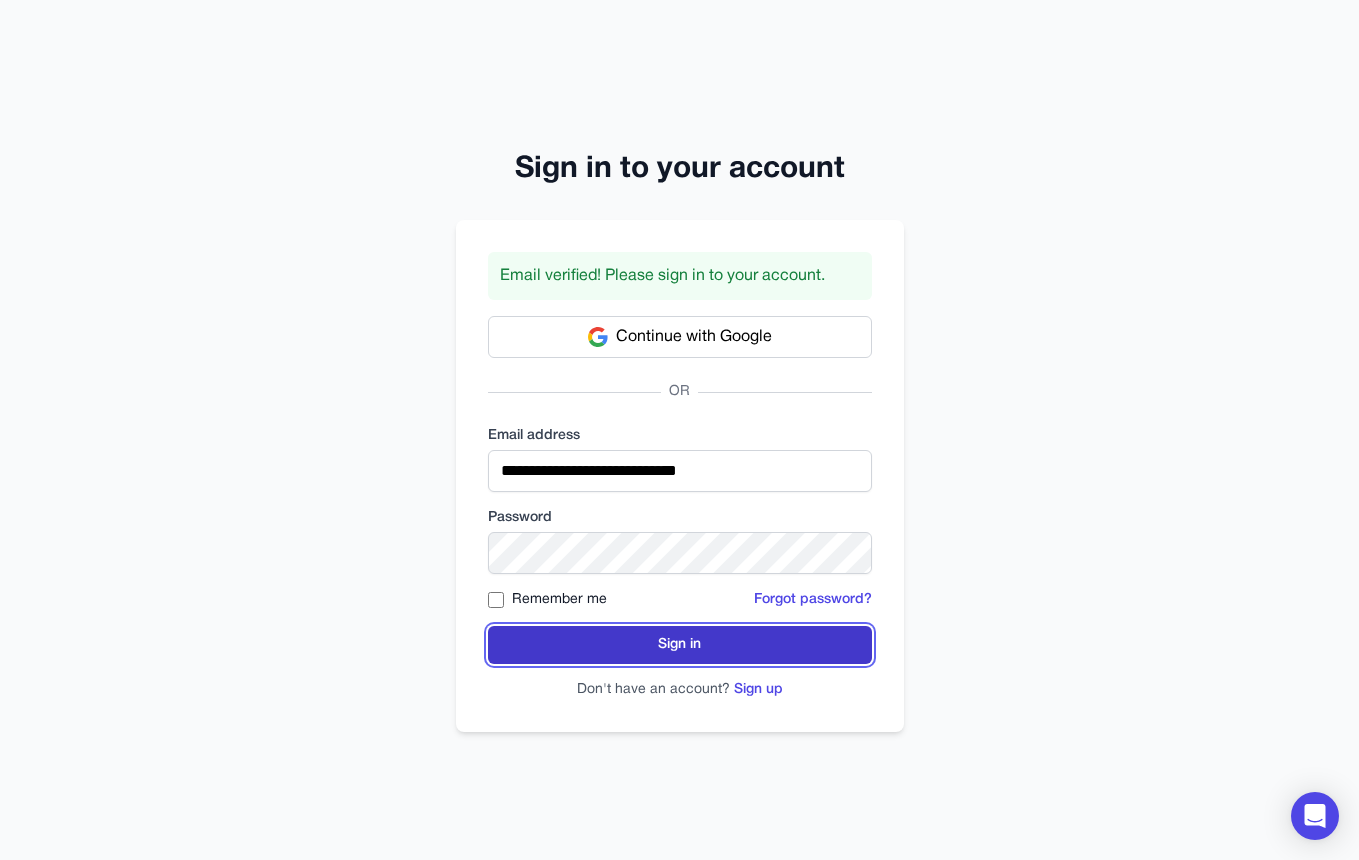 click on "Sign in" at bounding box center [680, 645] 